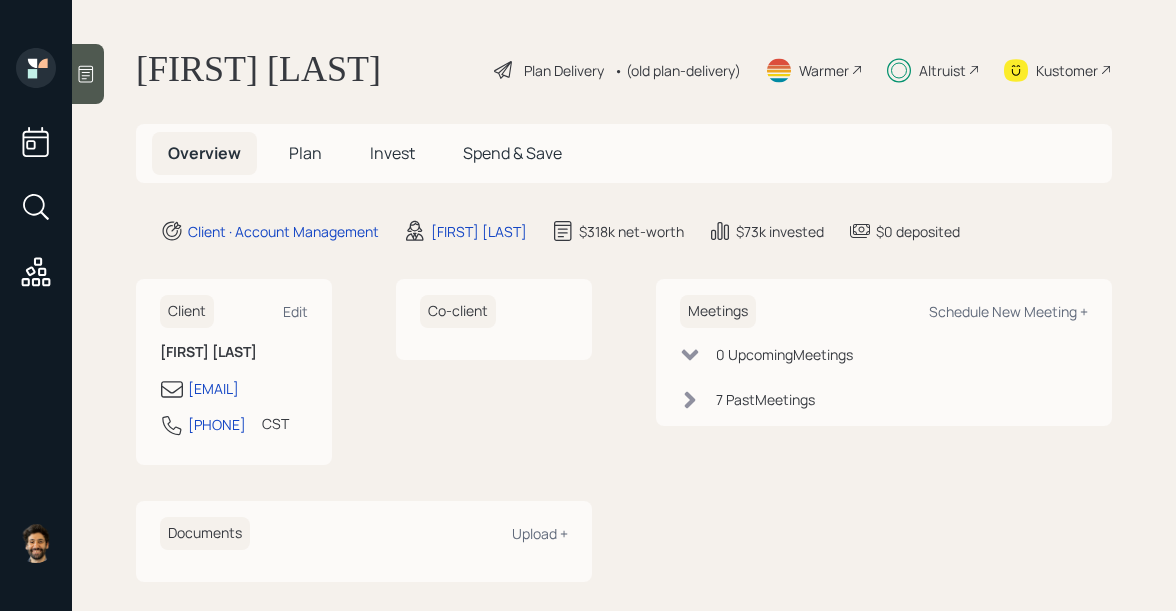 scroll, scrollTop: 0, scrollLeft: 0, axis: both 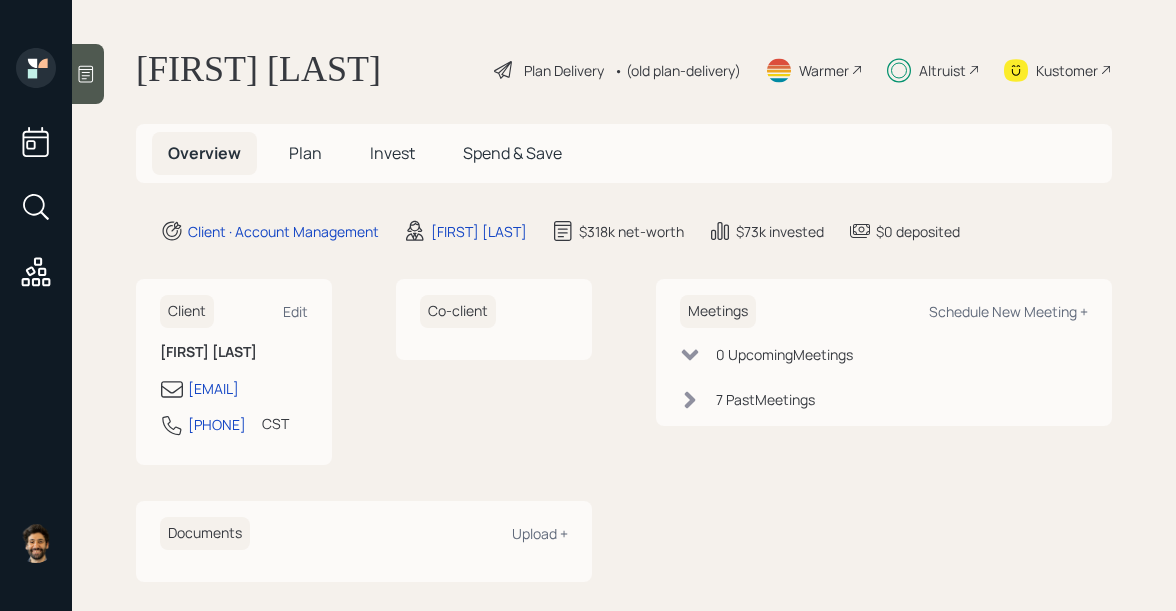 click on "Invest" at bounding box center (305, 153) 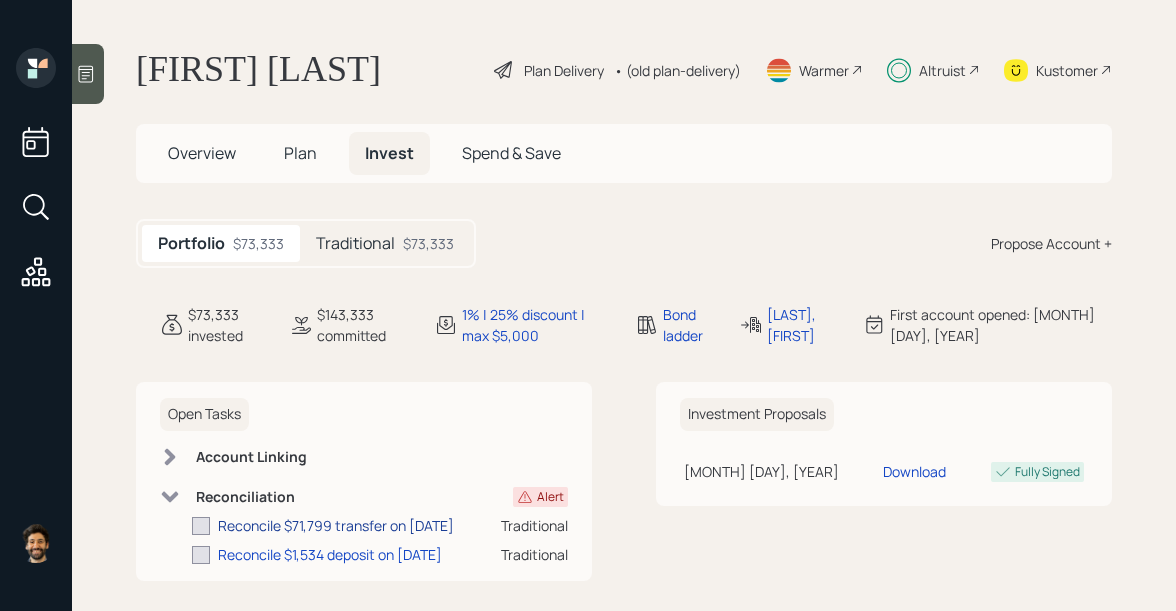 click on "Reconcile $71,799 transfer on [DATE]" at bounding box center [336, 525] 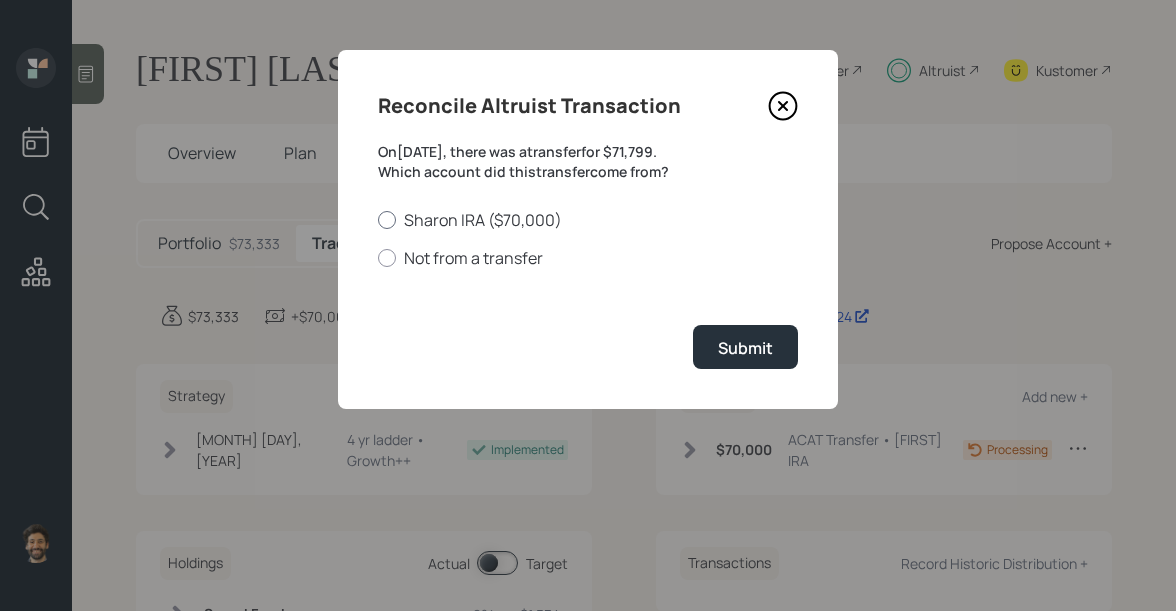 click on "Sharon IRA ($70,000)" at bounding box center [588, 220] 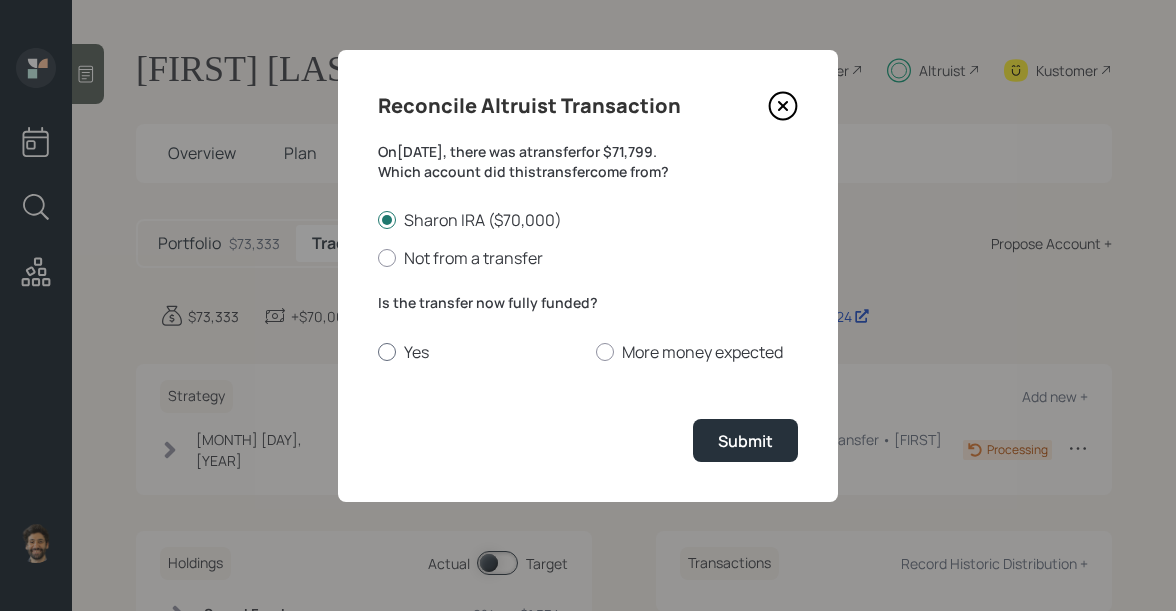 click on "Yes" at bounding box center (479, 352) 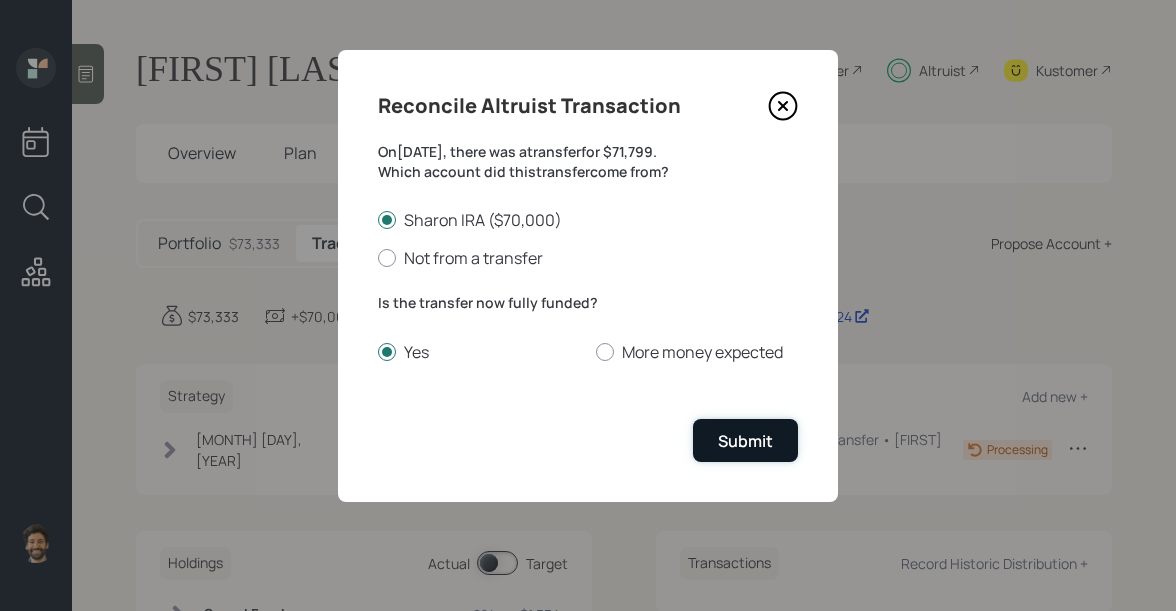 click on "Submit" at bounding box center (745, 441) 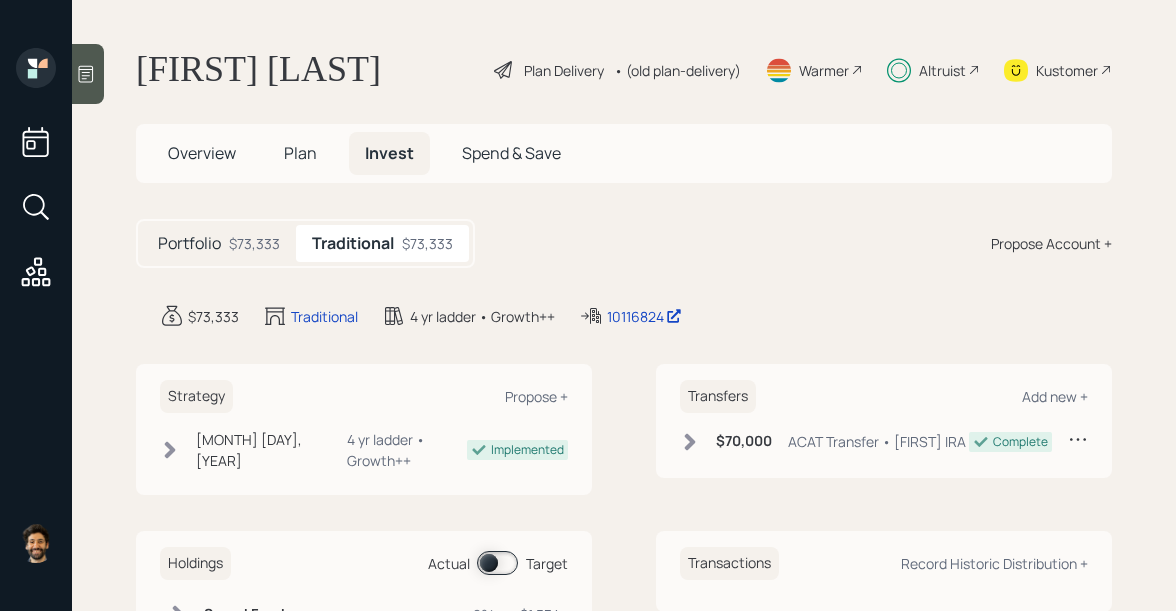 click on "Portfolio $73,333" at bounding box center [219, 243] 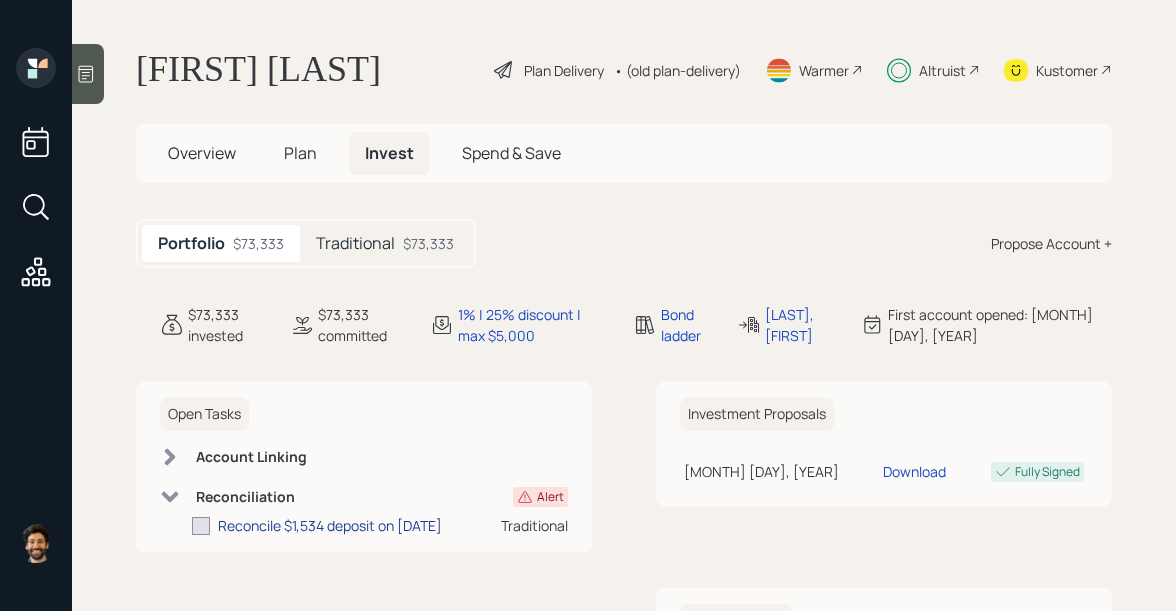 click on "Reconcile $1,534 deposit on [DATE]" at bounding box center (330, 525) 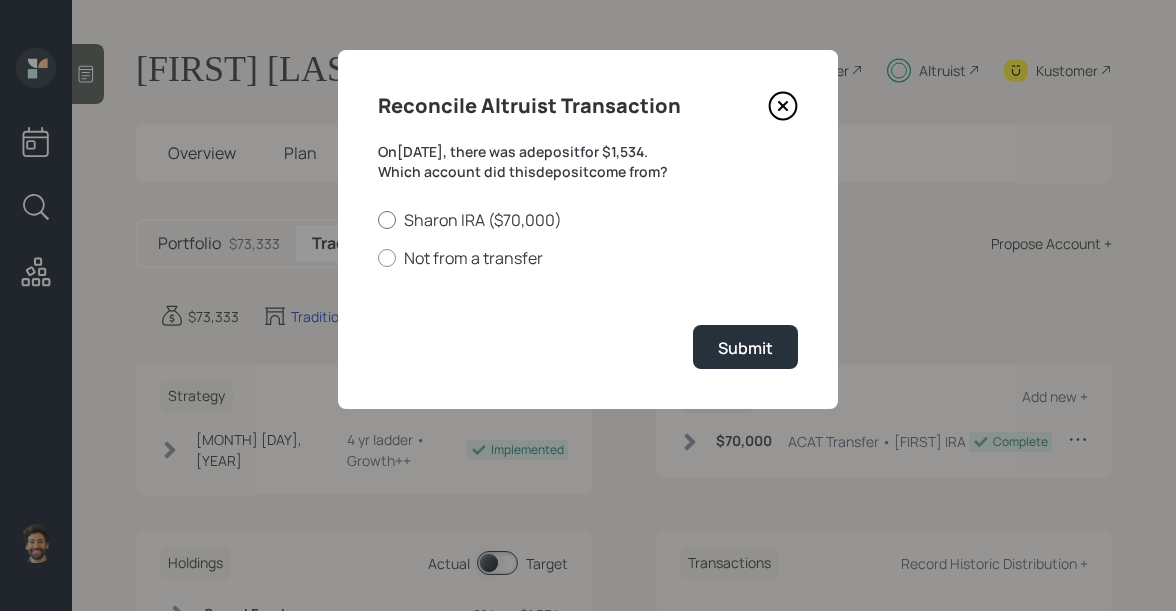 click on "Sharon IRA ($70,000)" at bounding box center [588, 220] 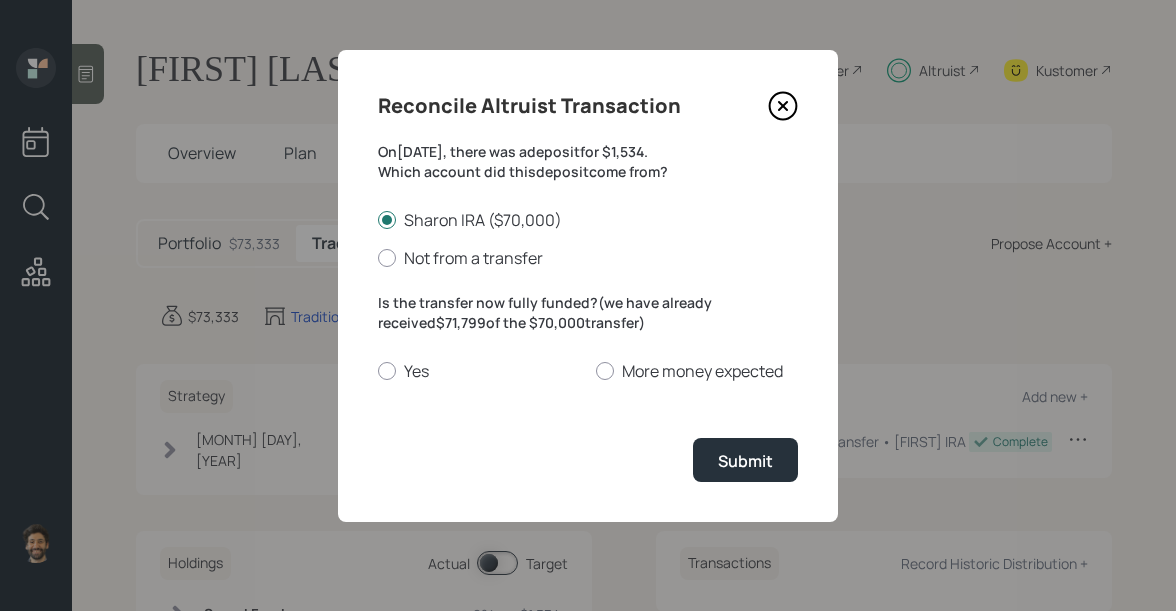 click on "On [DATE], there was a deposit for $1,534. Which account did this deposit come from? [FIRST] IRA ($70,000) Not from a transfer Is the transfer now fully funded? (we have already received $71,799 of the $70,000 transfer) Yes More money expected Submit" at bounding box center [588, 312] 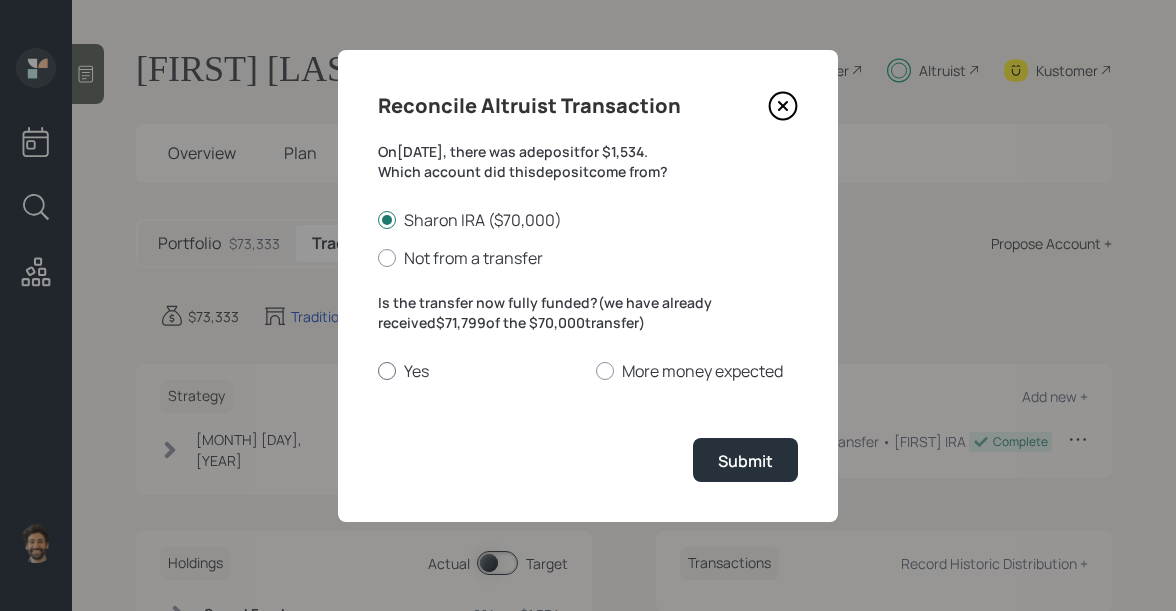 click on "Yes" at bounding box center (479, 371) 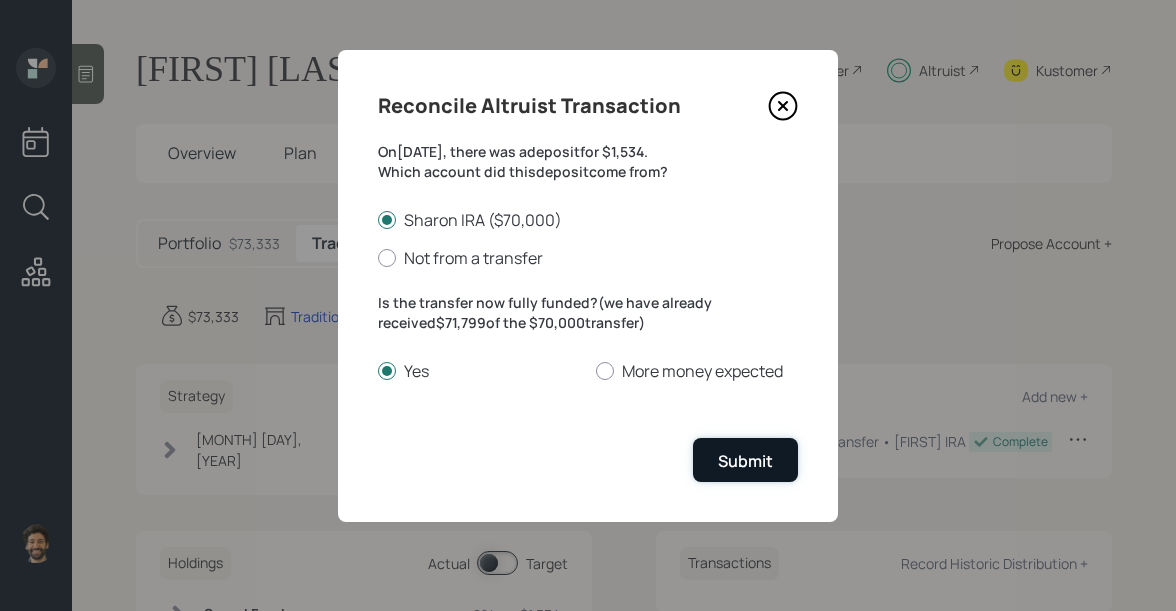 click on "Submit" at bounding box center [745, 461] 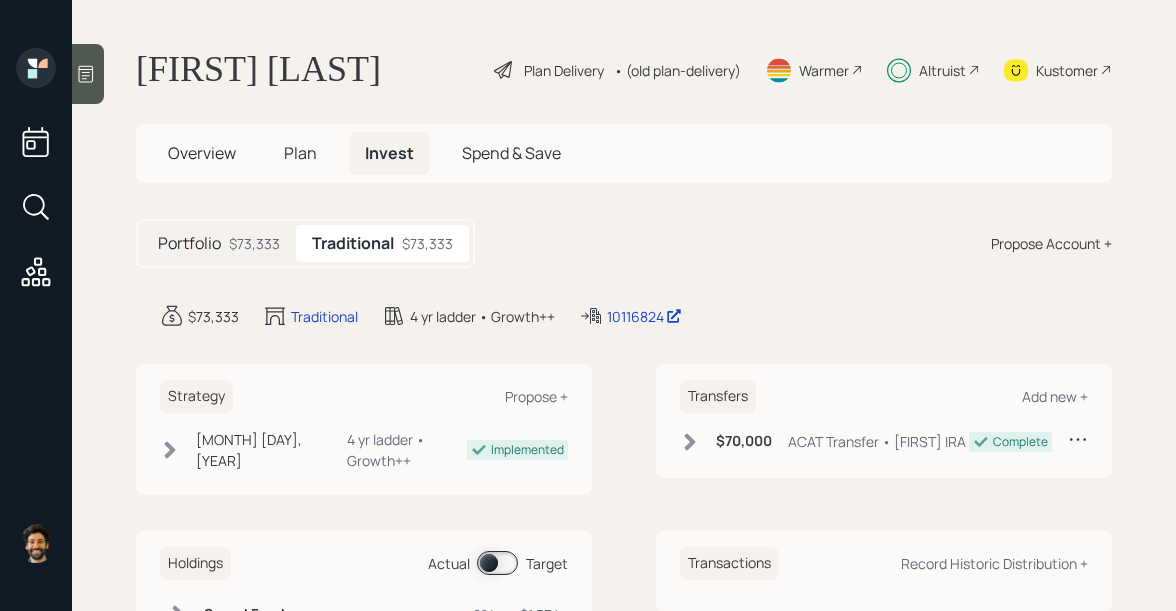 click on "$73,333" at bounding box center (254, 243) 